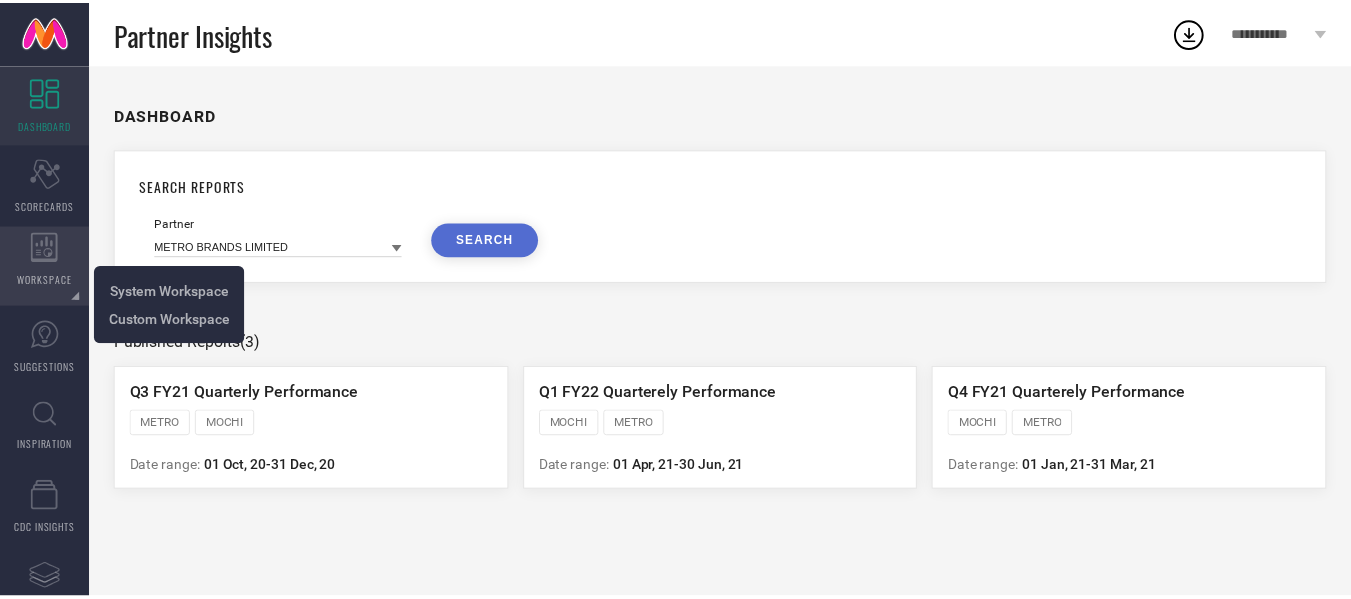 scroll, scrollTop: 0, scrollLeft: 0, axis: both 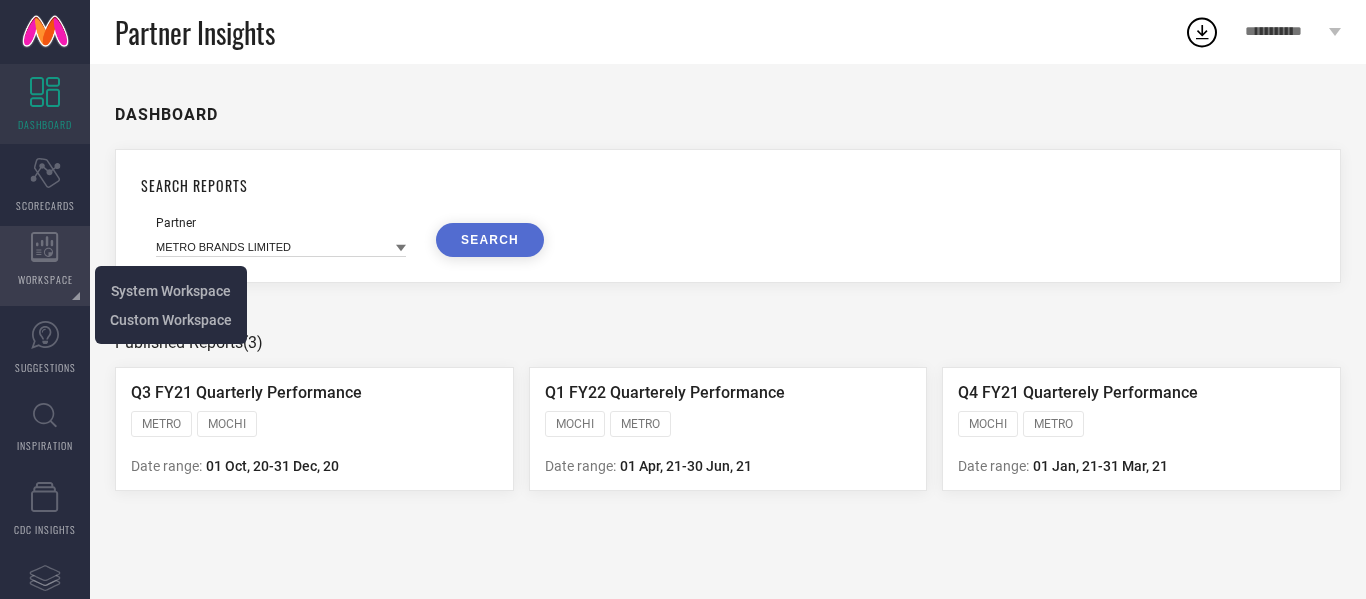 click on "WORKSPACE" at bounding box center [45, 266] 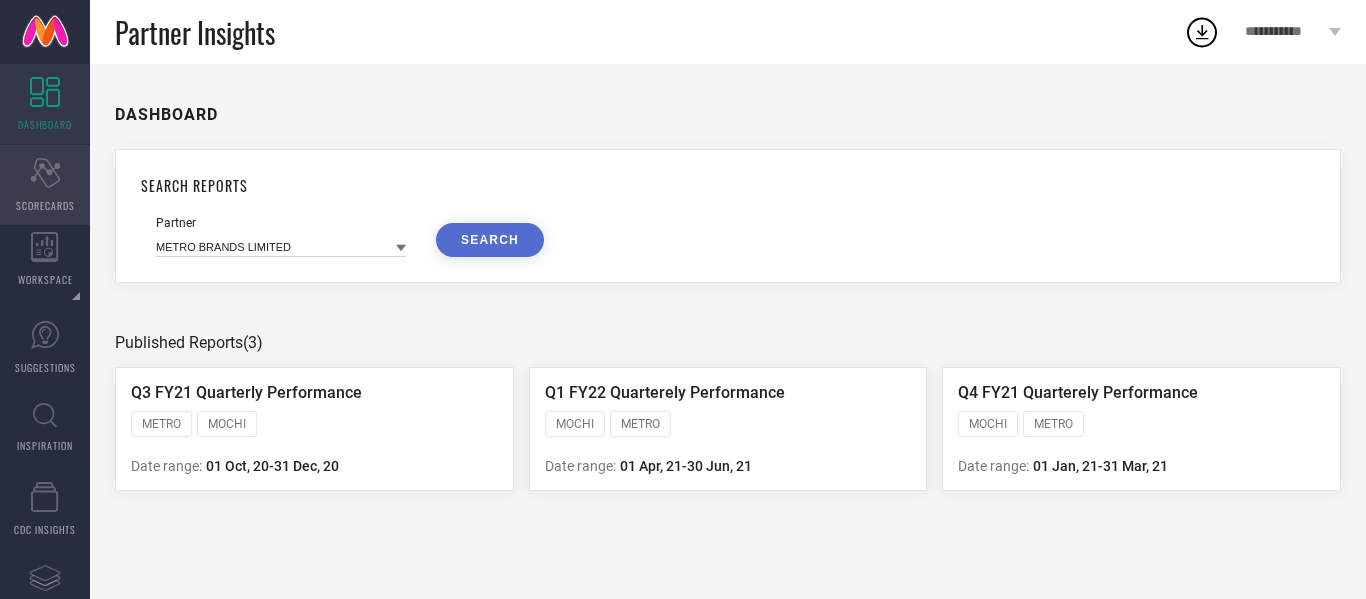 click on "Scorecard SCORECARDS" at bounding box center (45, 185) 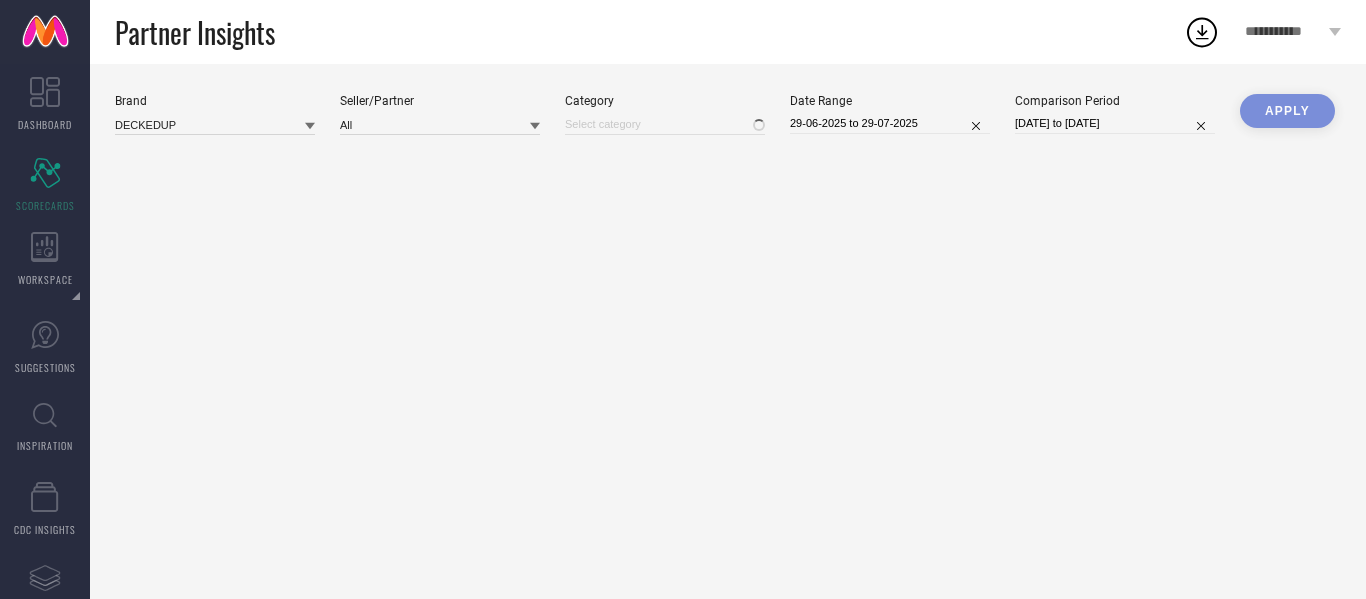 type on "All" 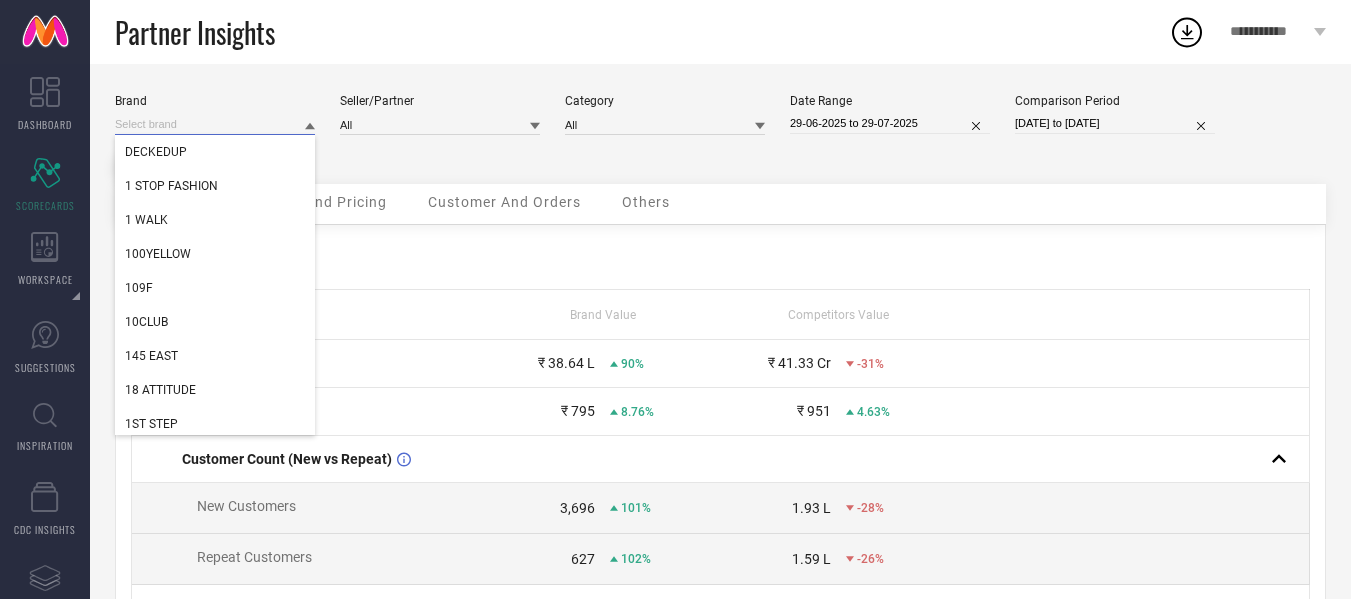 drag, startPoint x: 190, startPoint y: 121, endPoint x: 116, endPoint y: 103, distance: 76.15773 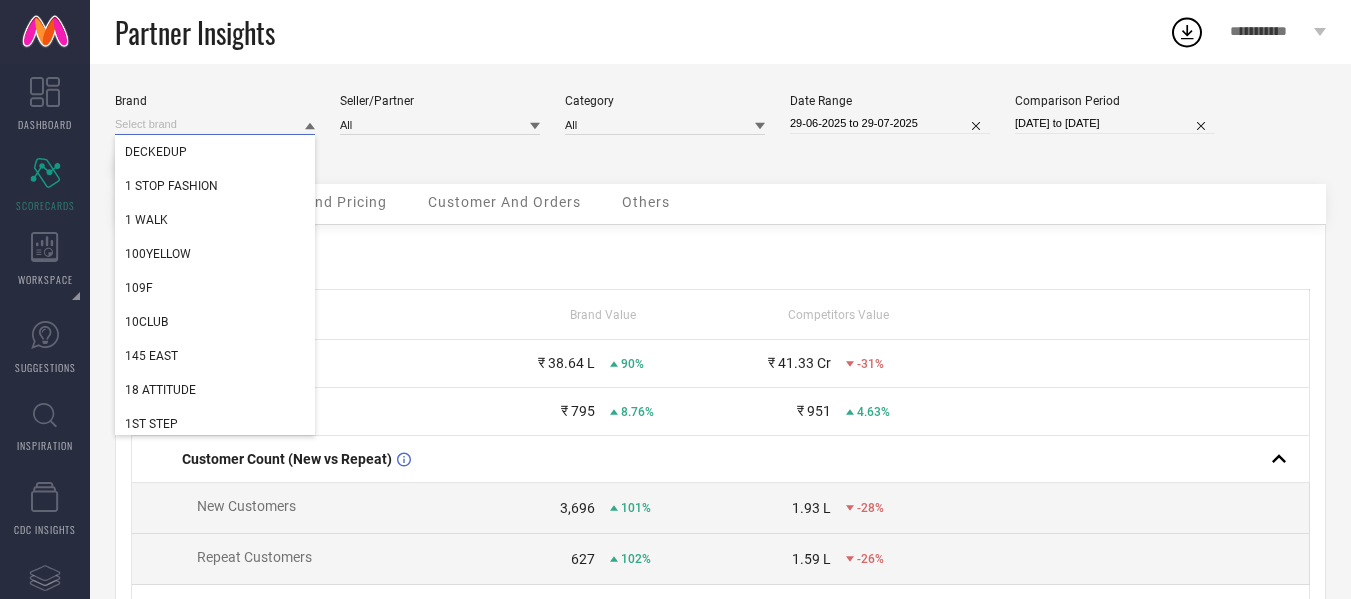 click on "Brand DECKEDUP 1 STOP FASHION 1 WALK 100YELLOW 109F 10CLUB 145 EAST 18 ATTITUDE 1ST STEP 2 STRAP 20DRESSES 250 DESIGNS 2BALLZ" at bounding box center (215, 114) 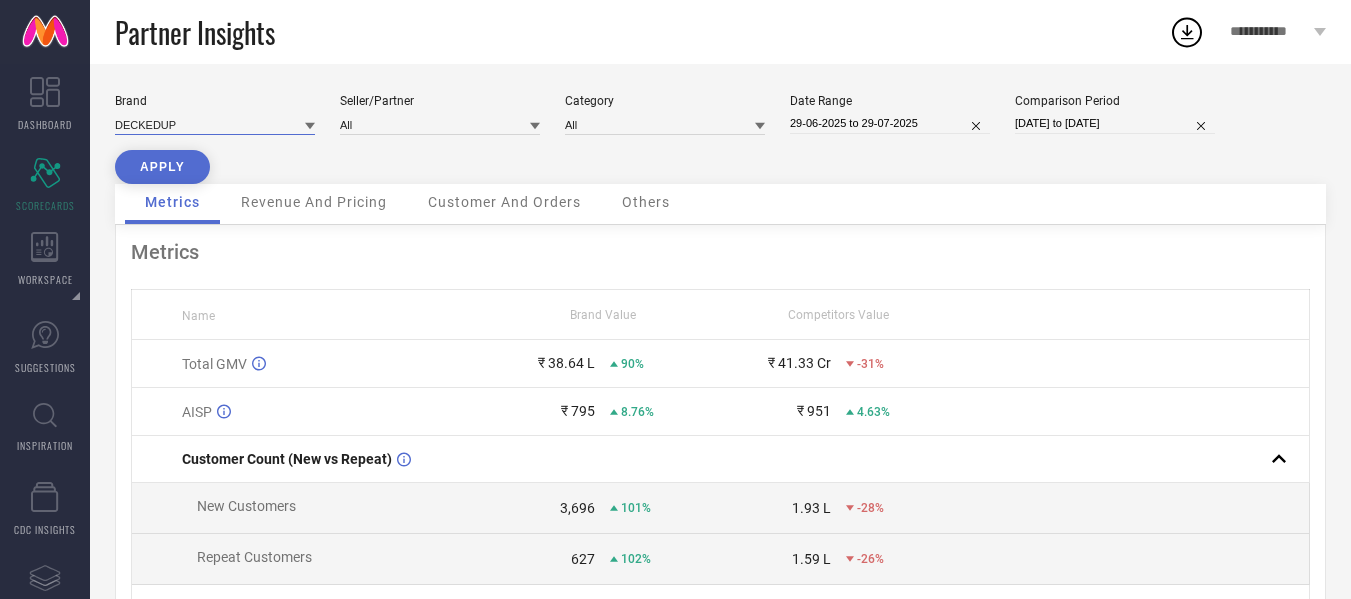 click at bounding box center (215, 124) 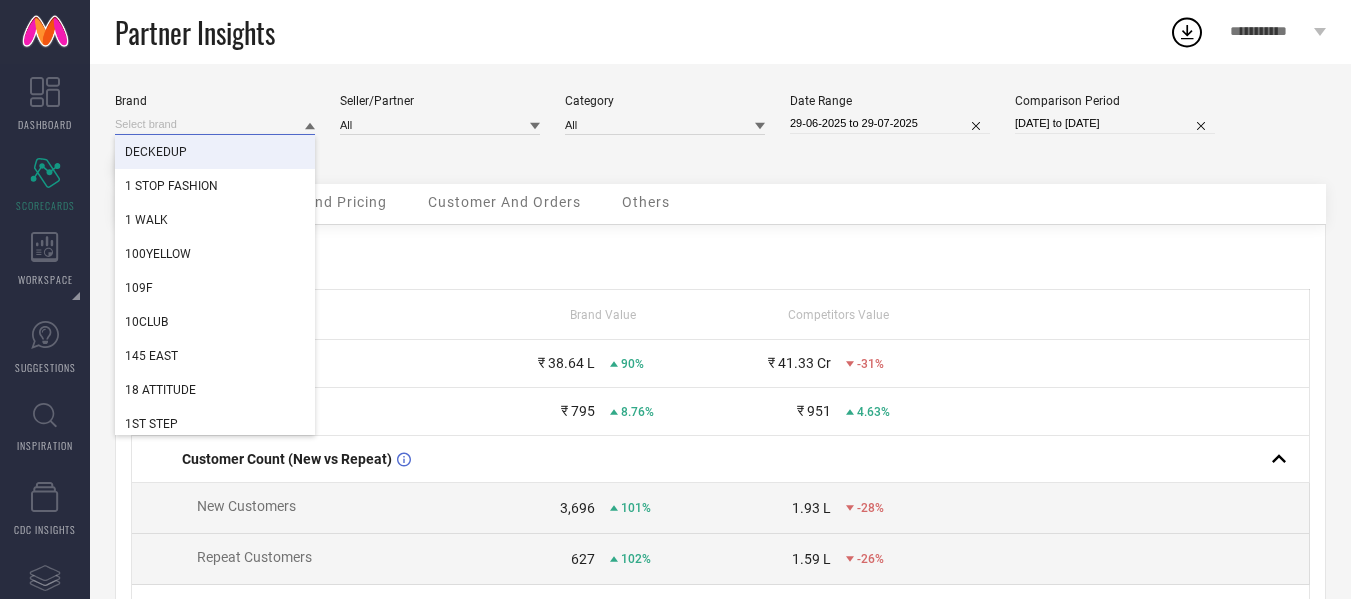 paste on "Studio Shringaar" 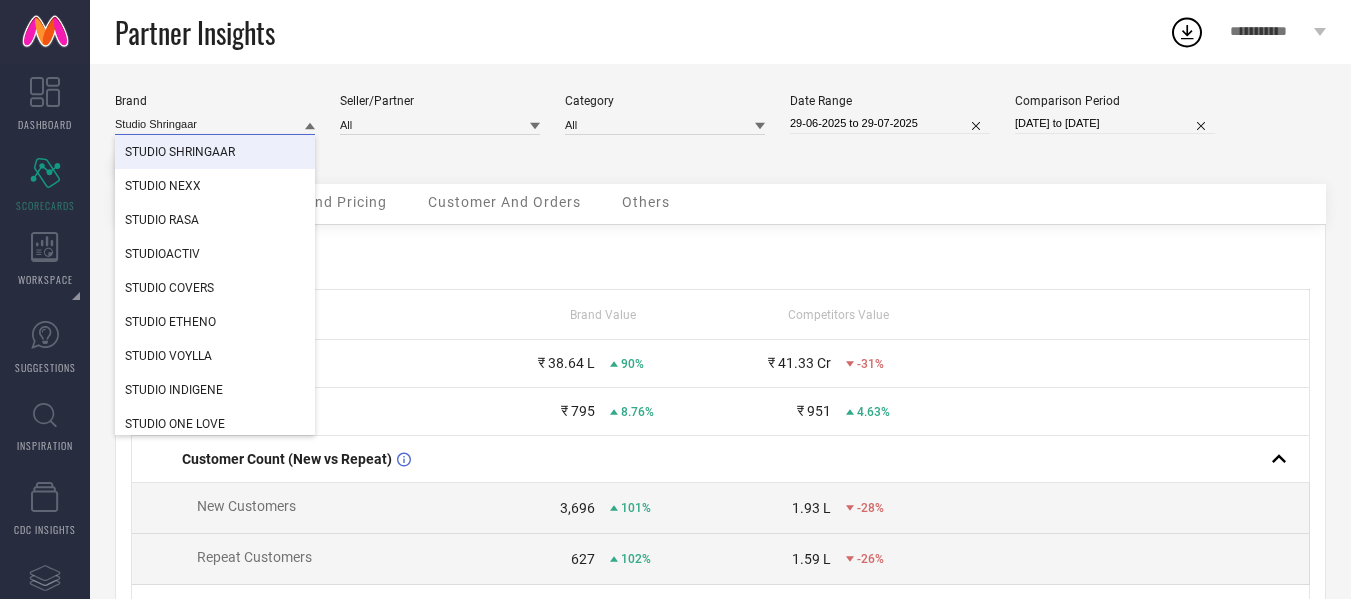type on "Studio Shringaar" 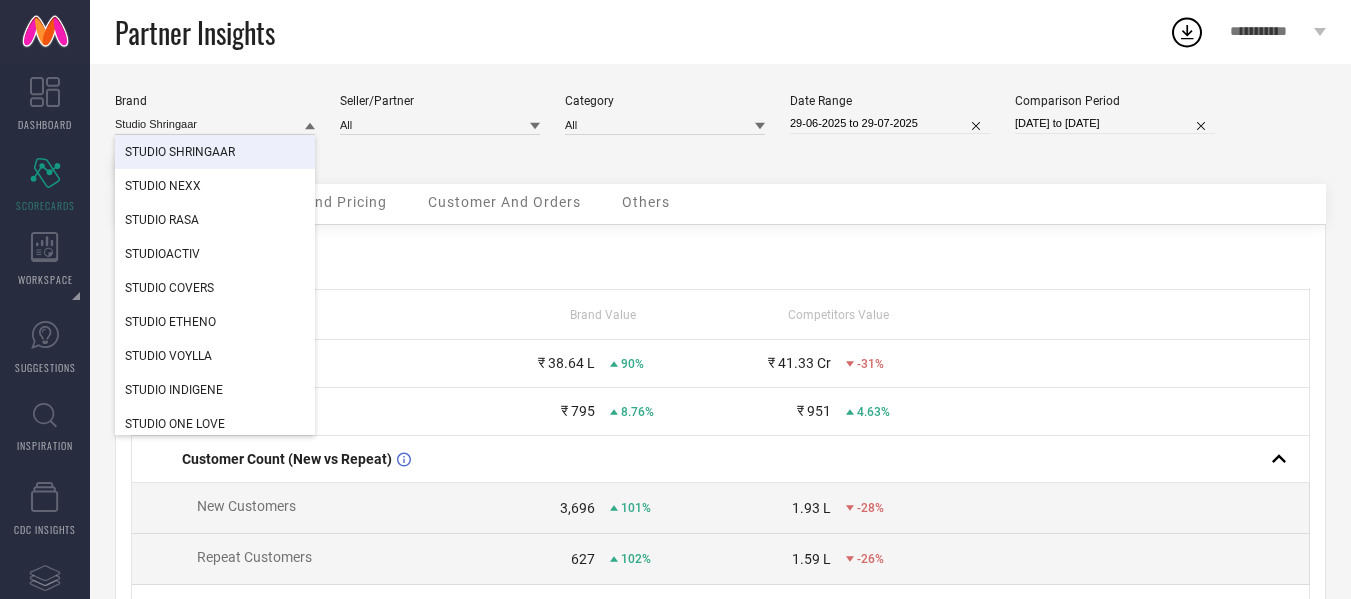 click on "STUDIO SHRINGAAR" at bounding box center (215, 152) 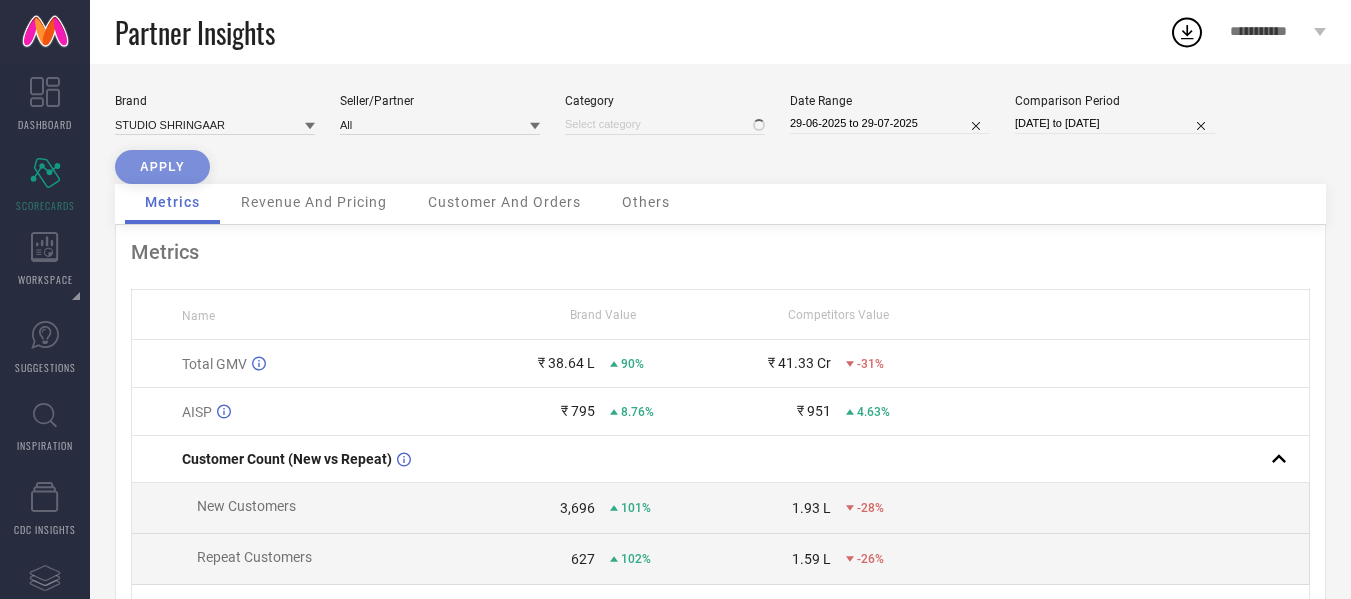 type on "All" 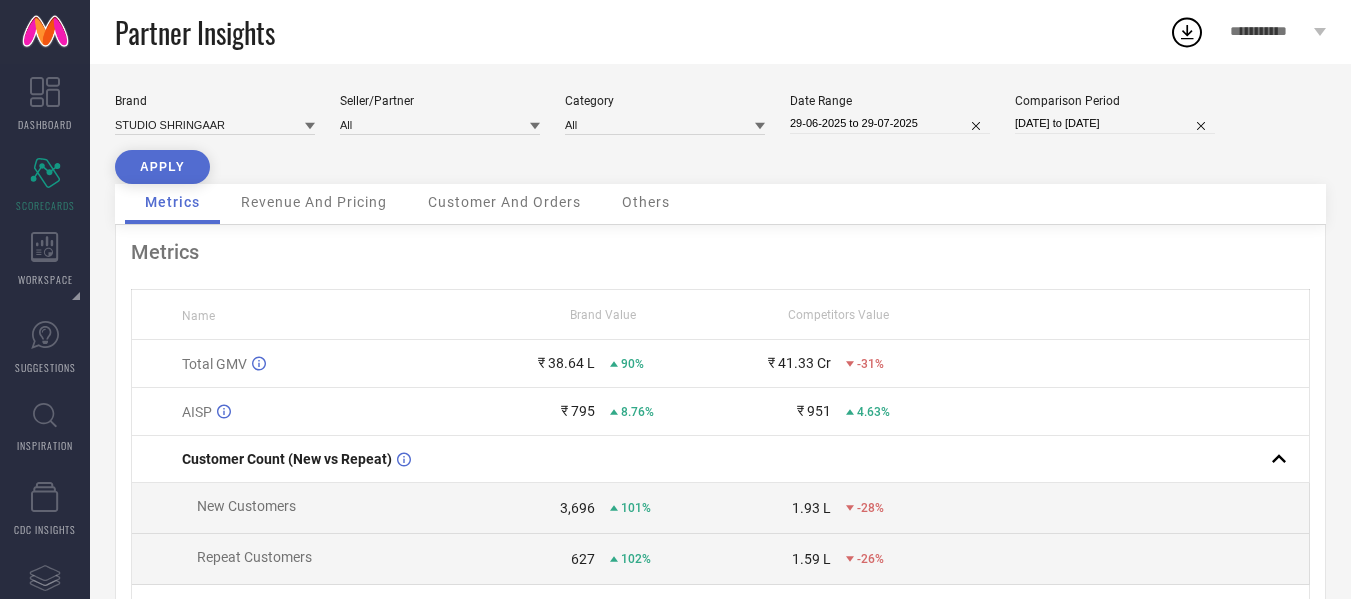 click on "APPLY" at bounding box center [162, 167] 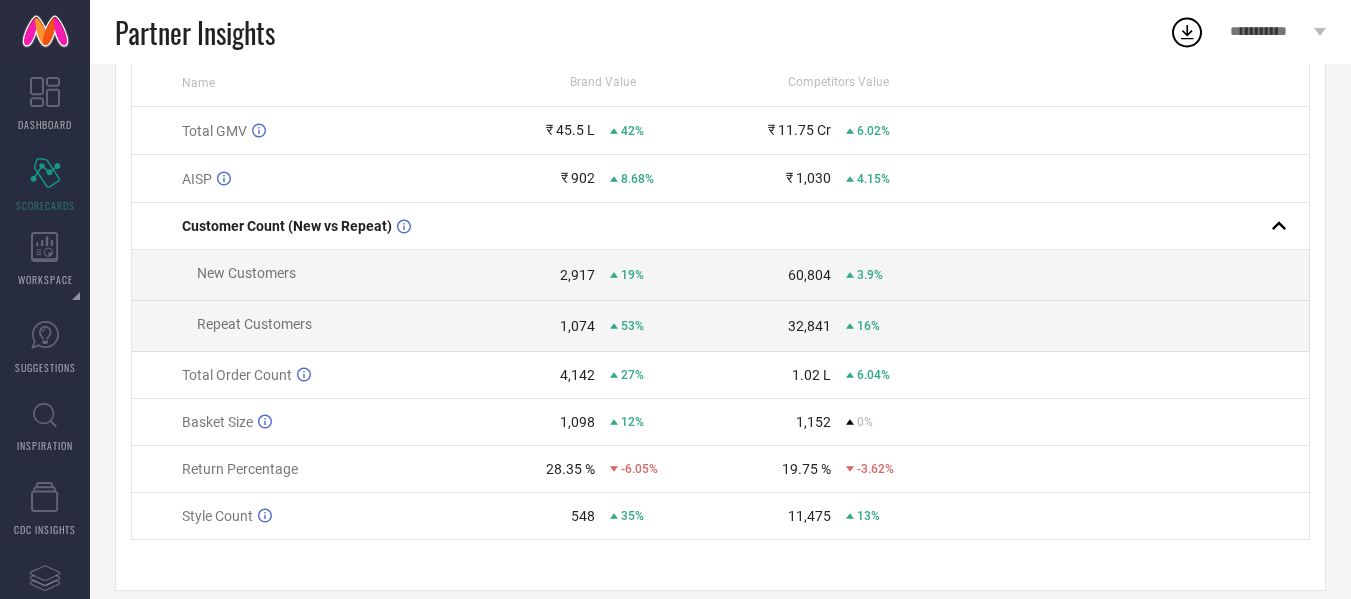 scroll, scrollTop: 263, scrollLeft: 0, axis: vertical 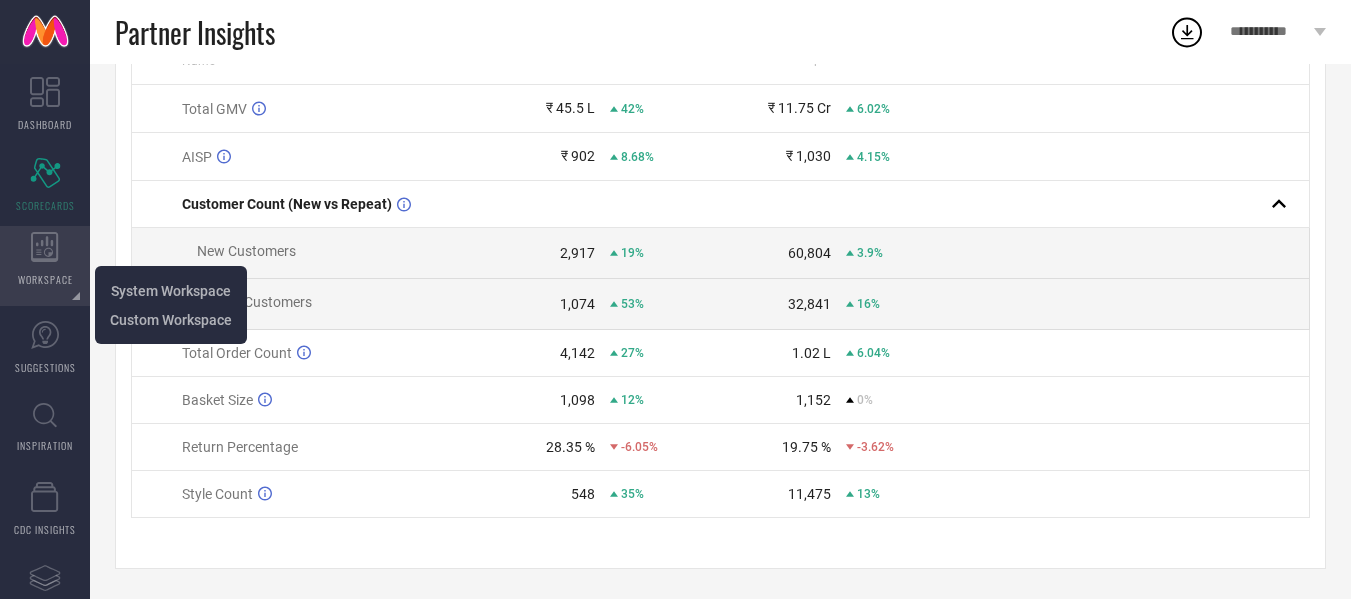 click on "WORKSPACE" at bounding box center [45, 266] 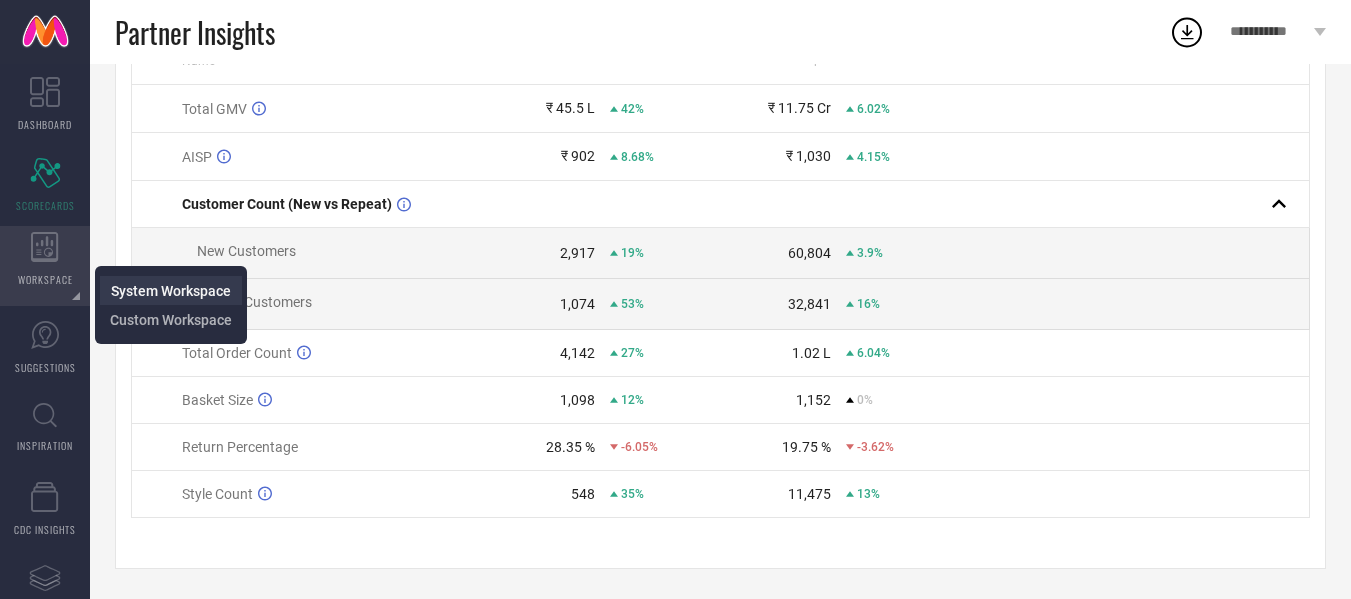 click on "System Workspace" at bounding box center (171, 290) 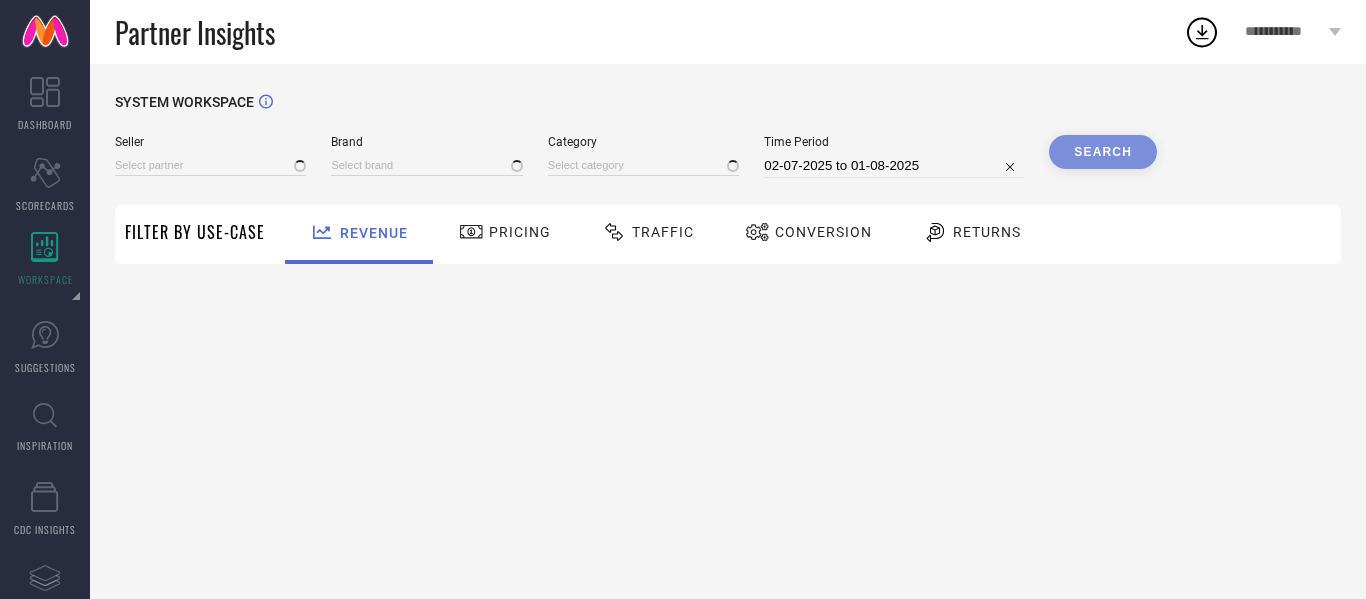 type on "All" 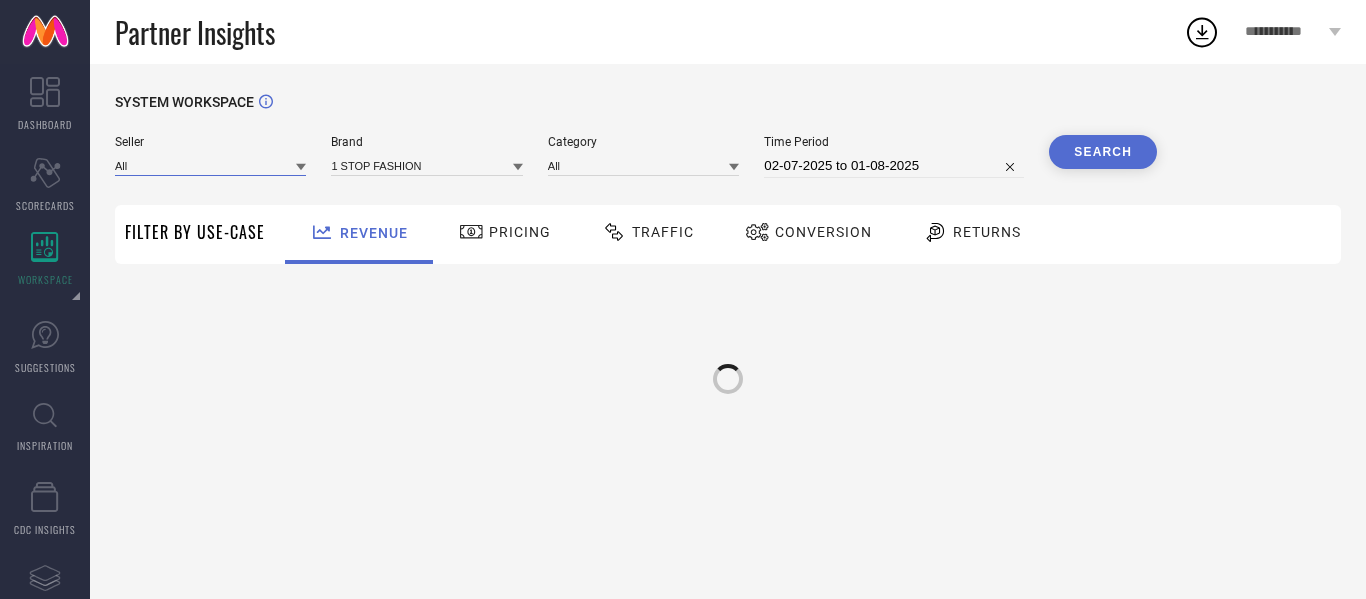 click at bounding box center [210, 165] 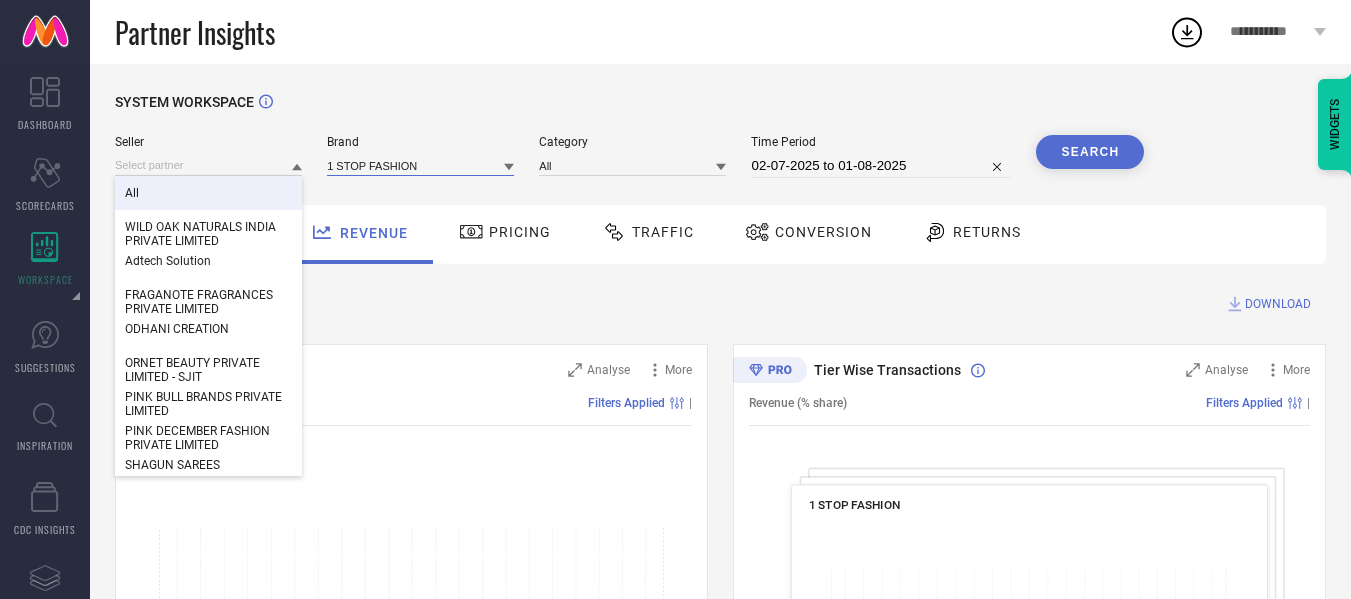 drag, startPoint x: 197, startPoint y: 167, endPoint x: 455, endPoint y: 160, distance: 258.09494 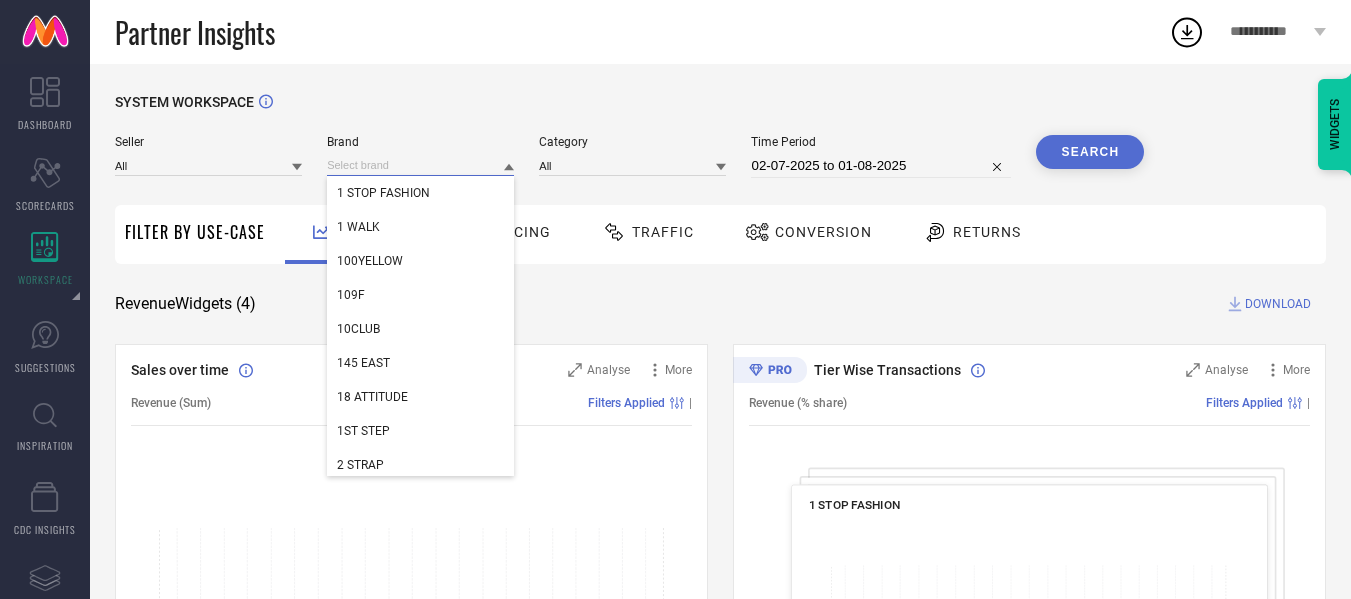 paste on "Studio Shringaar" 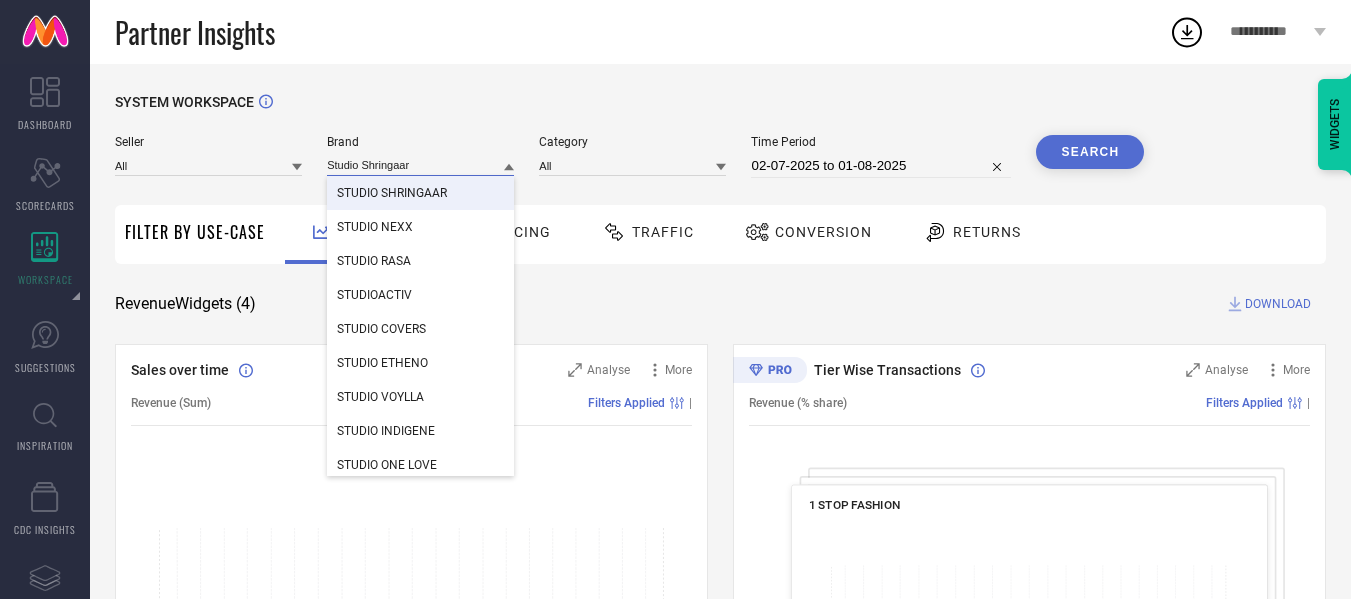 type on "Studio Shringaar" 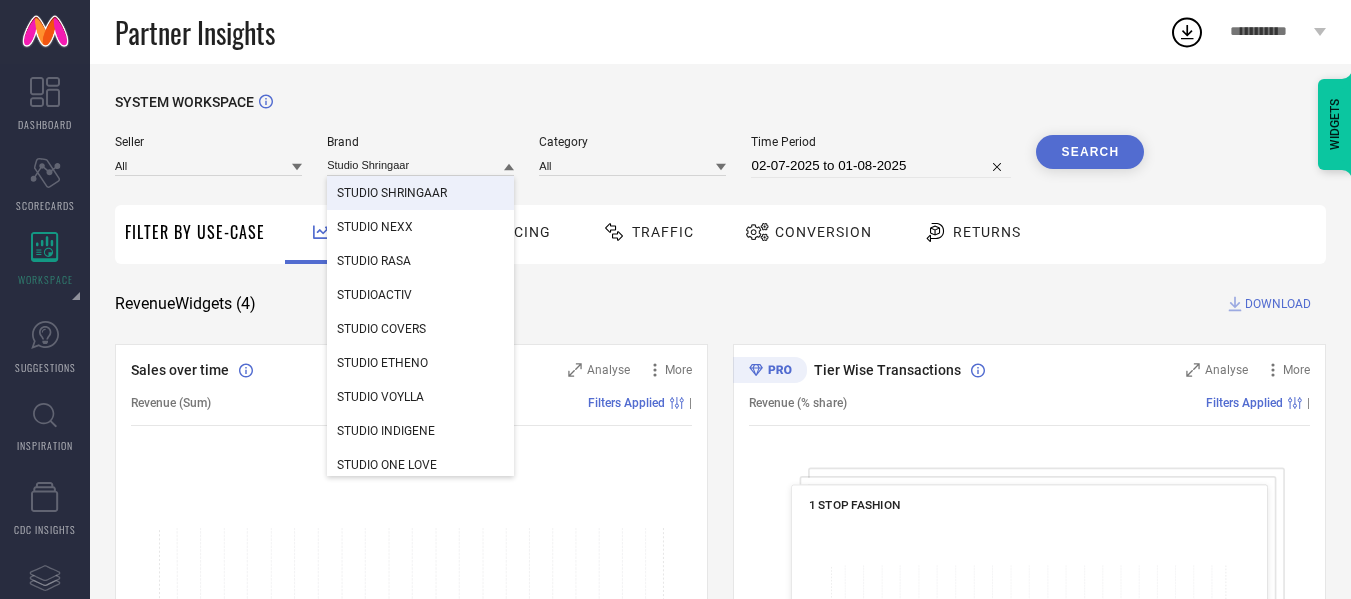 click on "STUDIO SHRINGAAR" at bounding box center (420, 193) 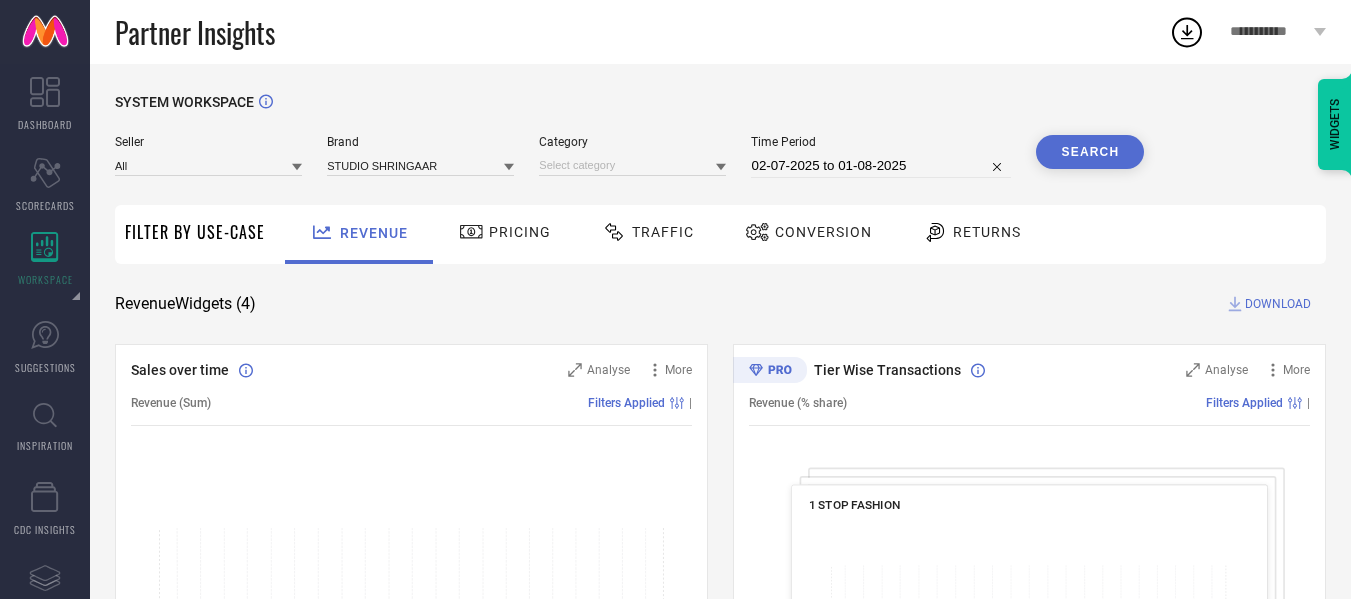 click on "Search" at bounding box center (1090, 152) 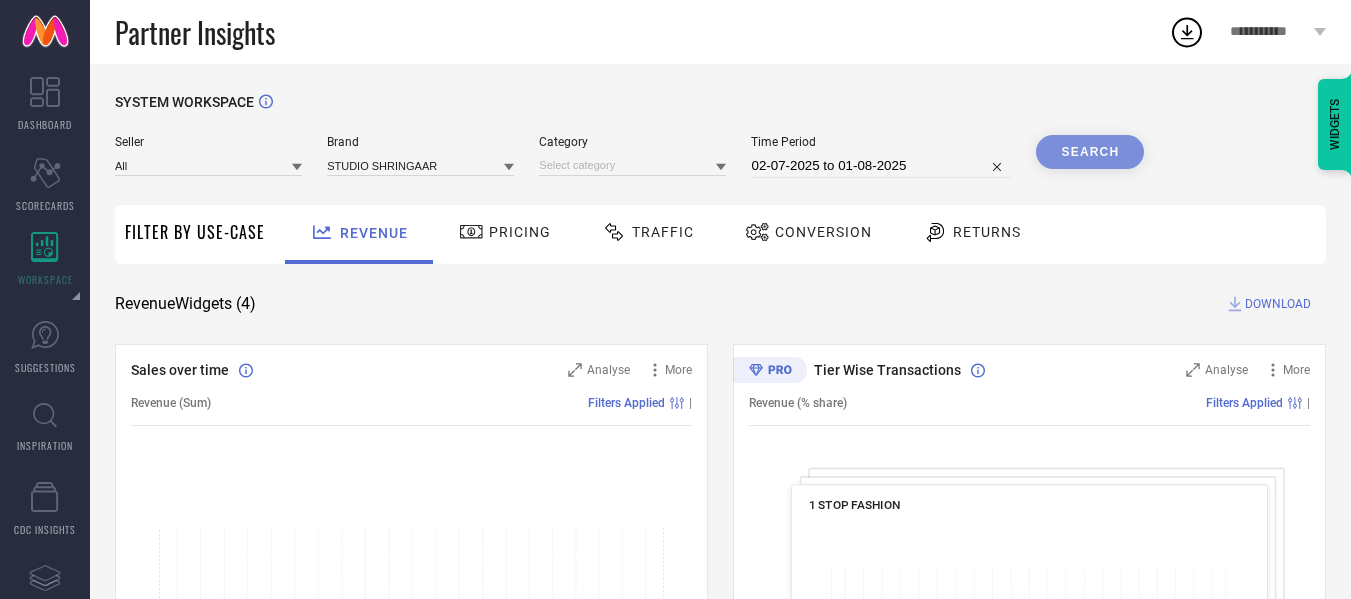 click on "Pricing" at bounding box center (505, 234) 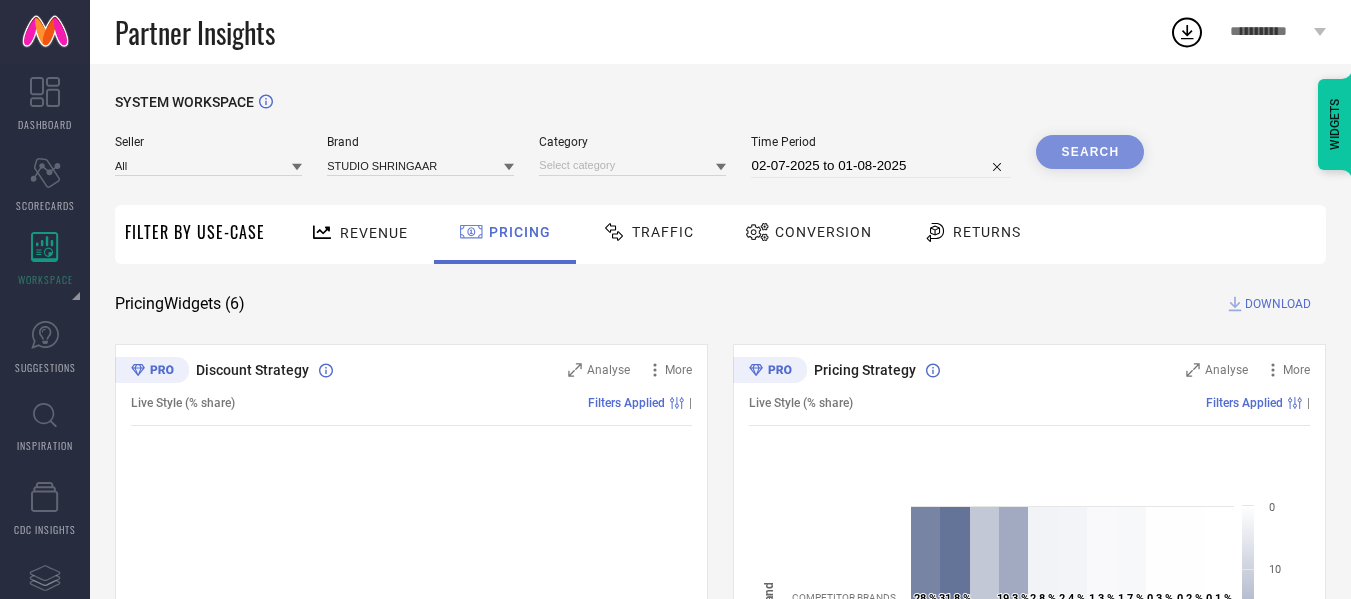 click on "Traffic" at bounding box center [663, 232] 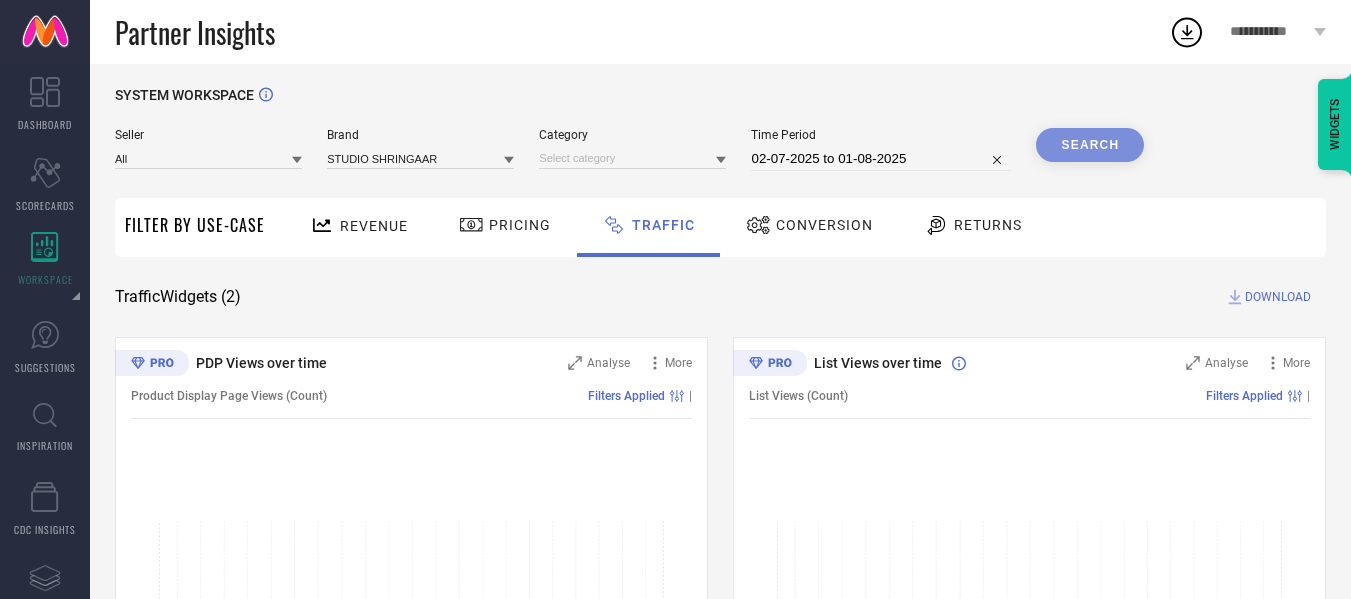 scroll, scrollTop: 0, scrollLeft: 0, axis: both 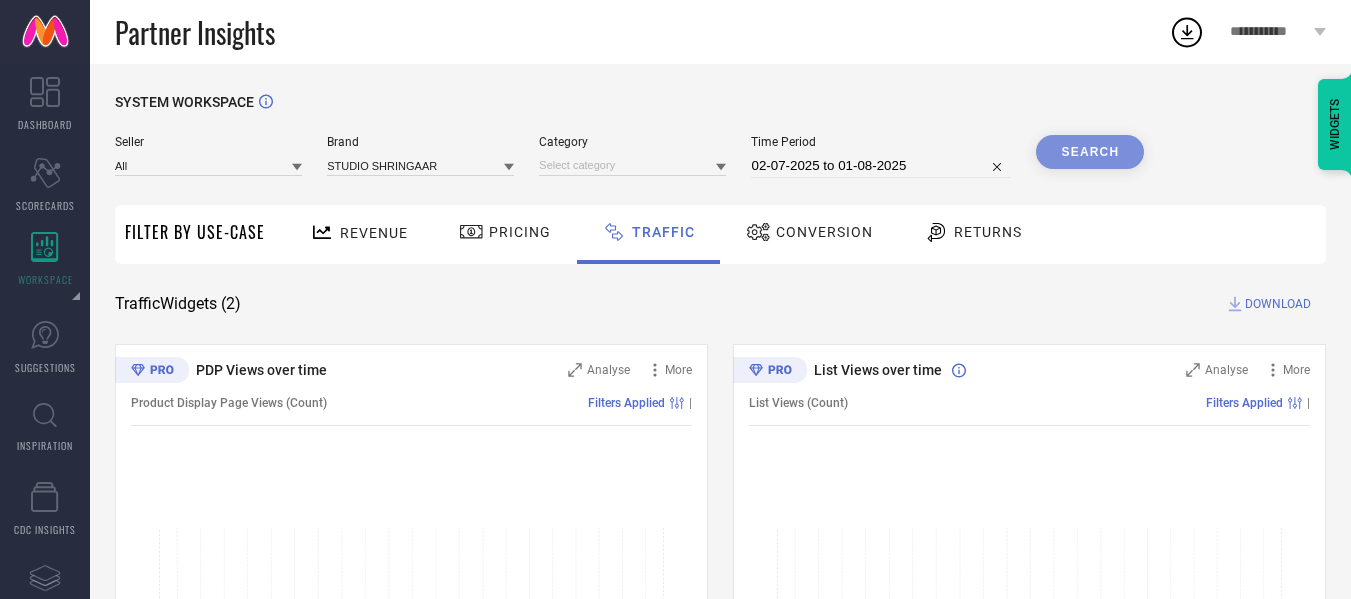 click on "Pricing" at bounding box center [505, 234] 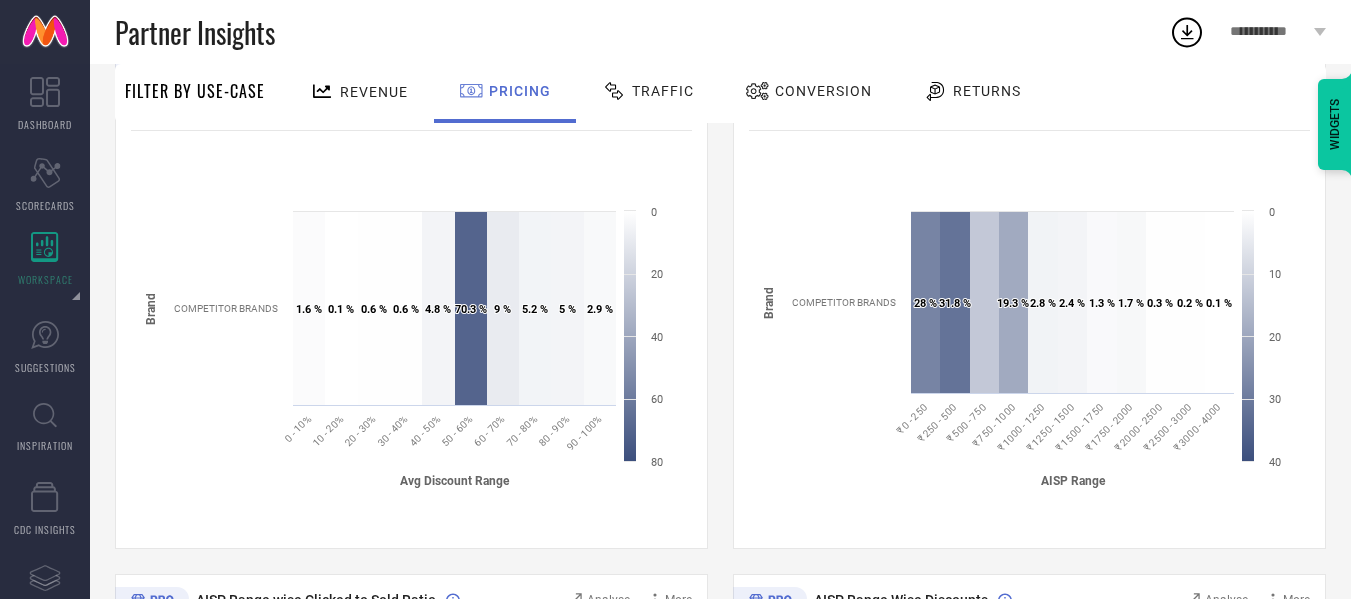 scroll, scrollTop: 300, scrollLeft: 0, axis: vertical 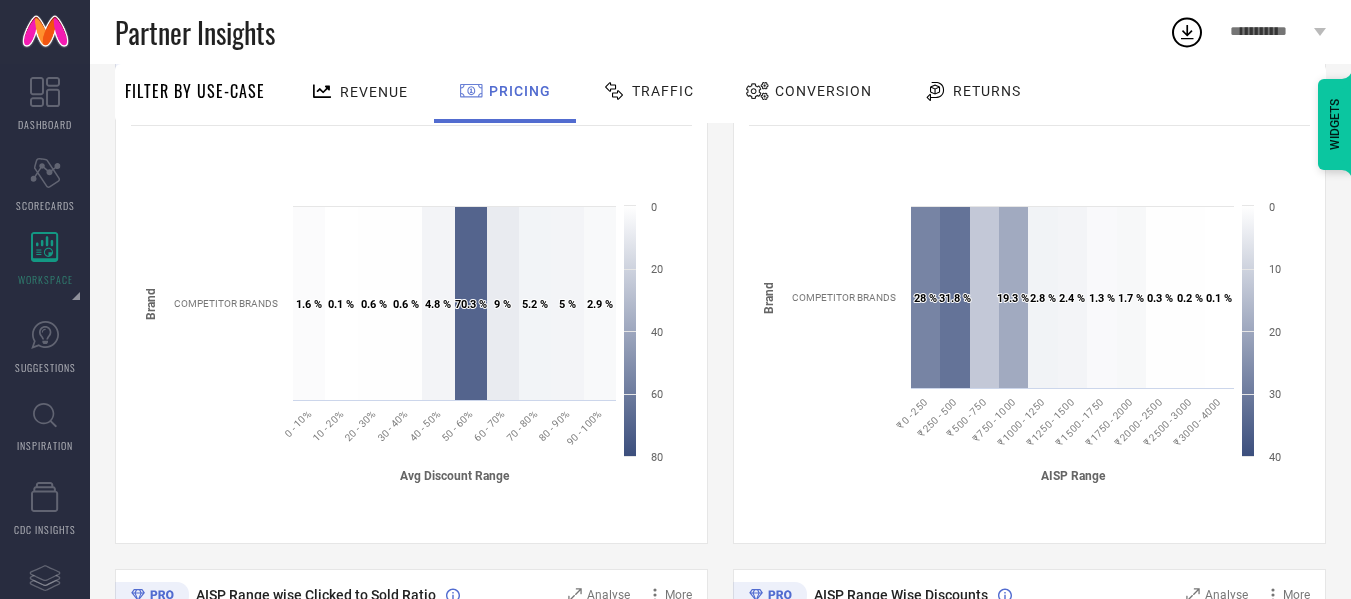 click on "Conversion" at bounding box center (823, 91) 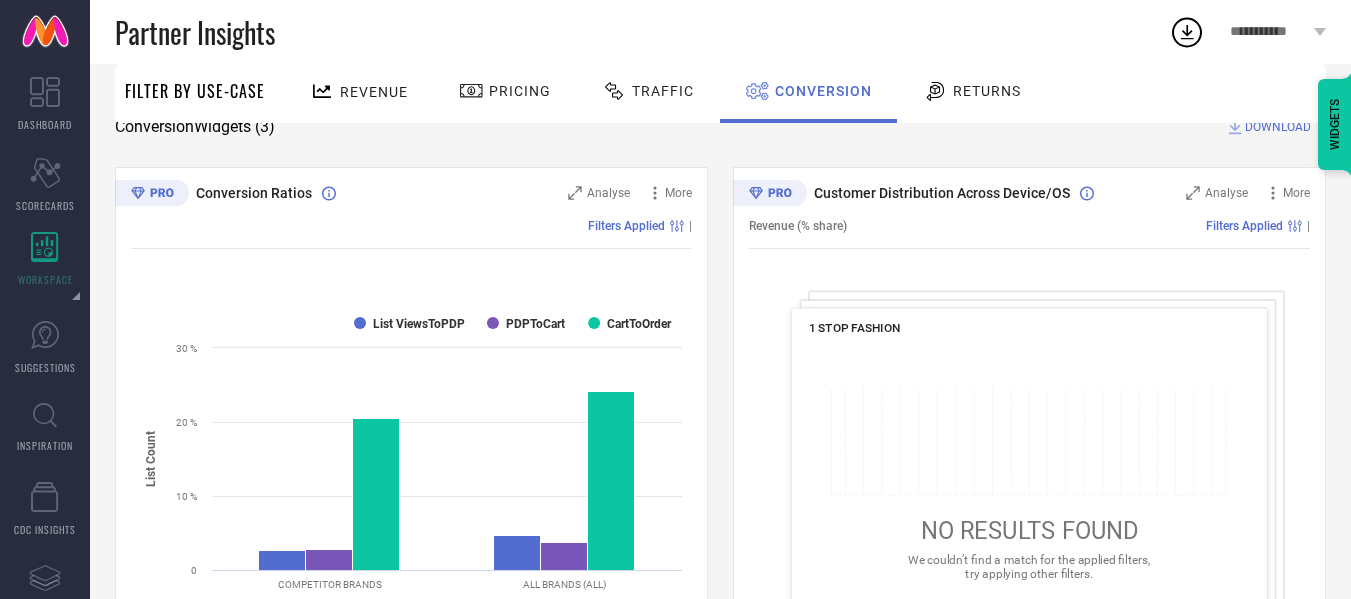 scroll, scrollTop: 100, scrollLeft: 0, axis: vertical 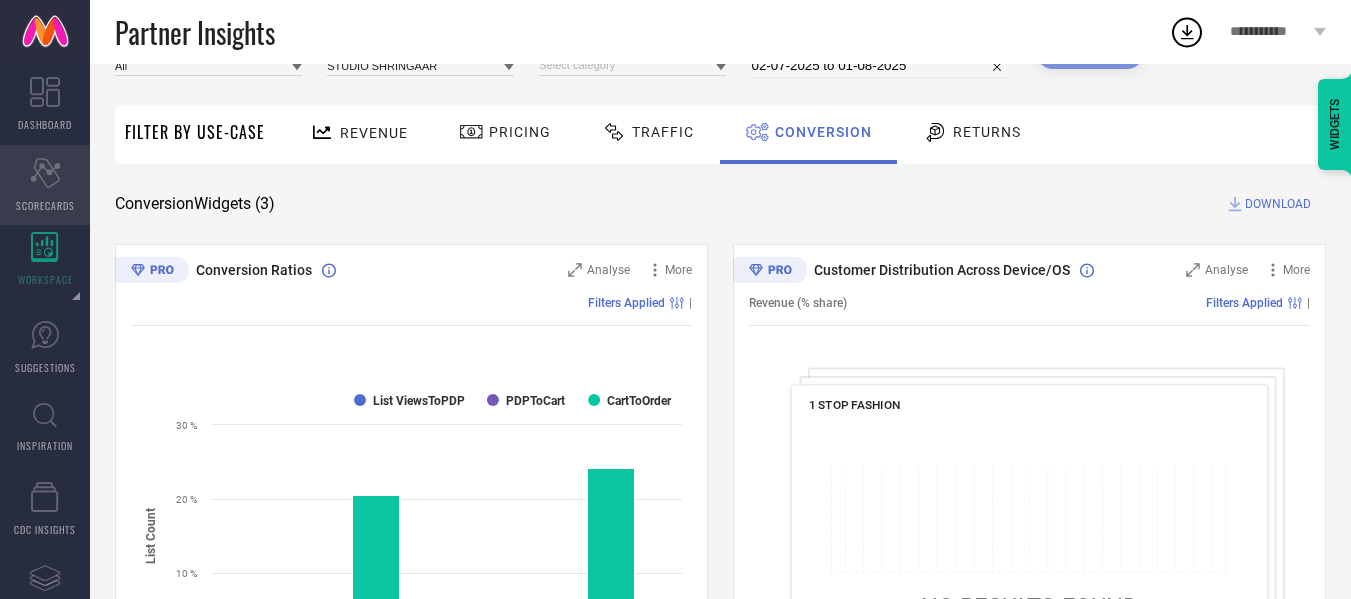 click on "Scorecard" 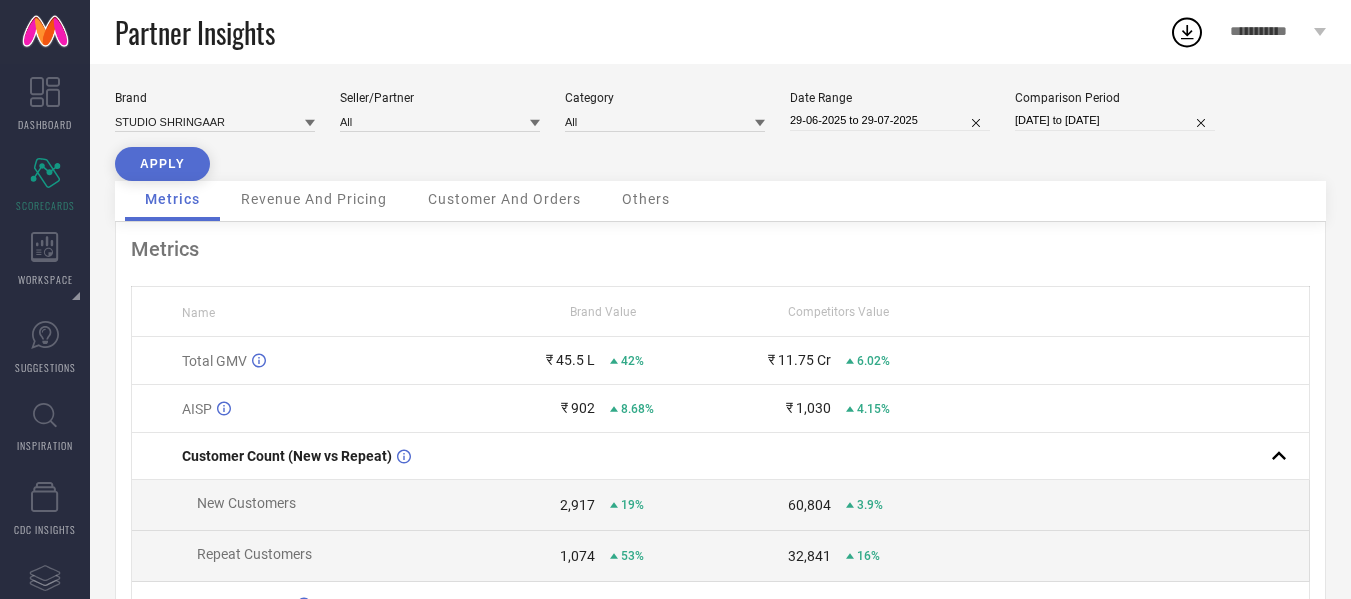 scroll, scrollTop: 0, scrollLeft: 0, axis: both 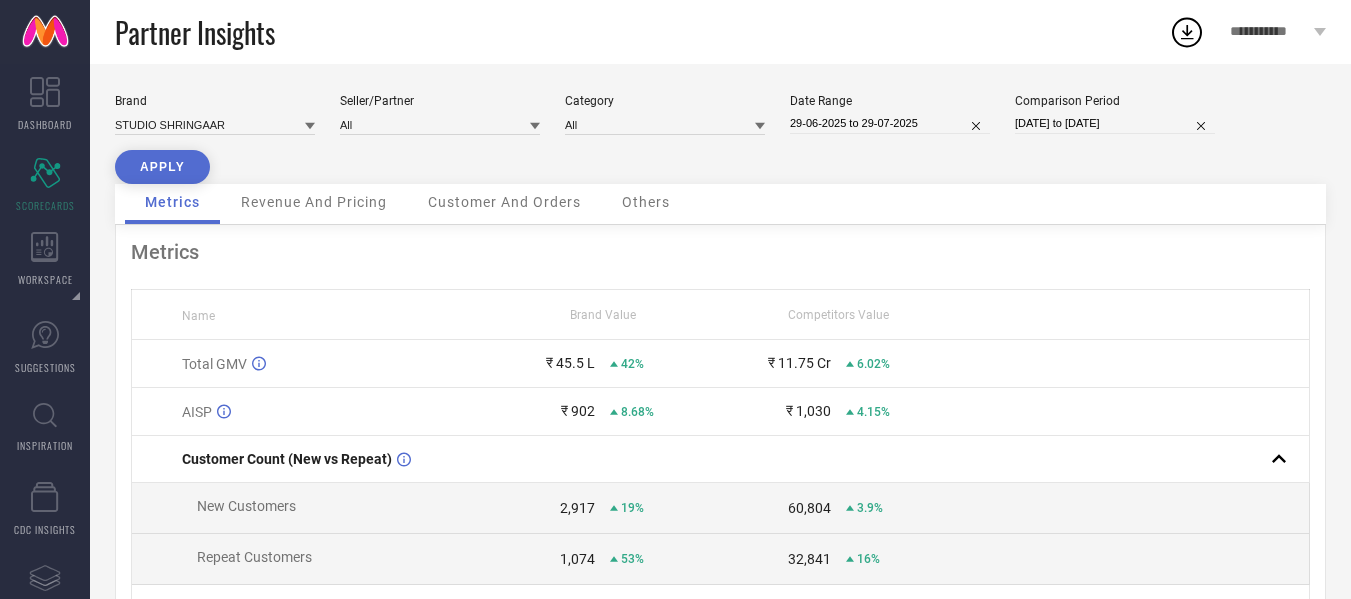 click on "Revenue And Pricing" at bounding box center (314, 202) 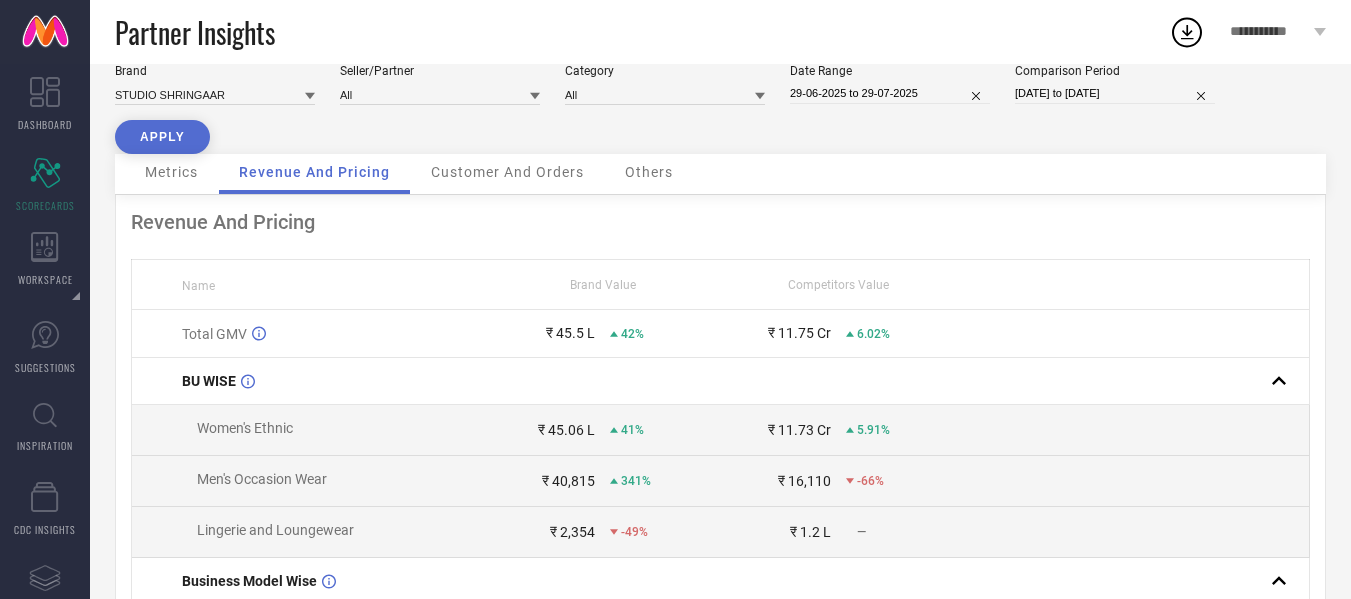 scroll, scrollTop: 0, scrollLeft: 0, axis: both 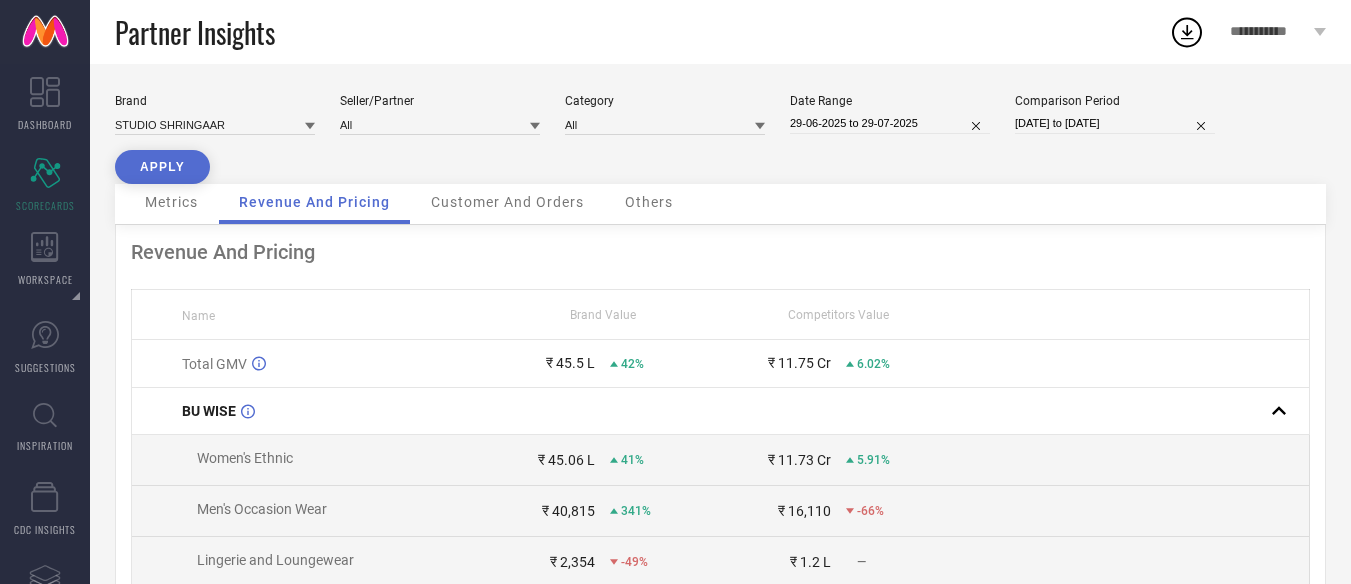 click on "29-06-2025 to 29-07-2025" at bounding box center (890, 123) 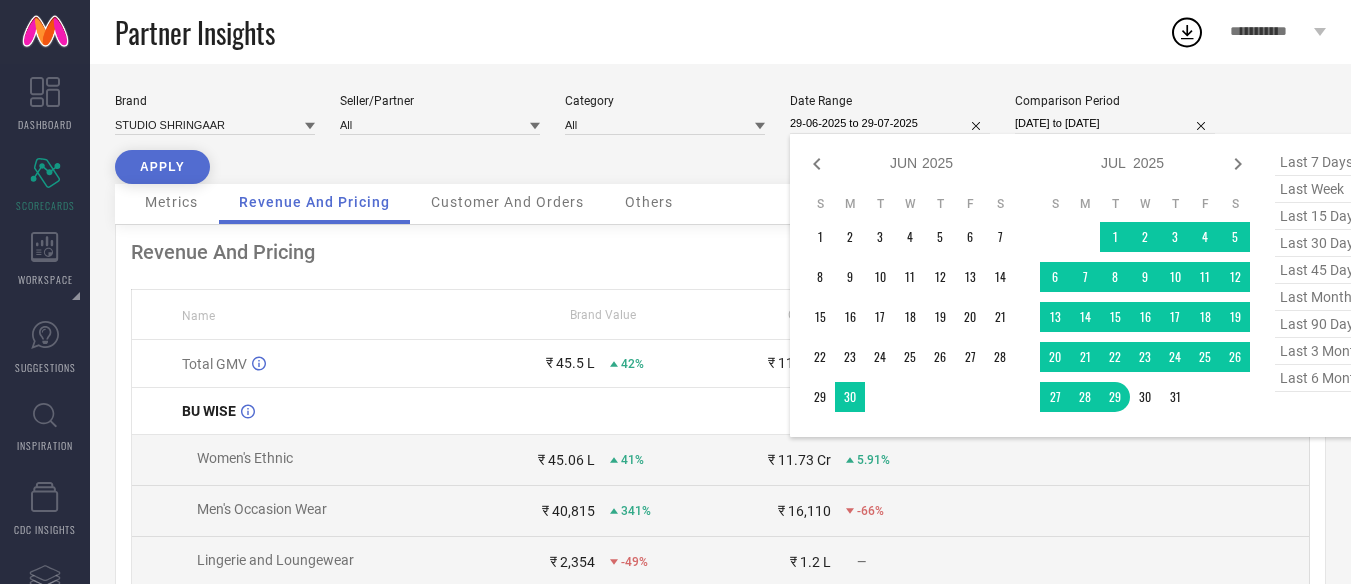 click on "last 30 days" at bounding box center [1325, 243] 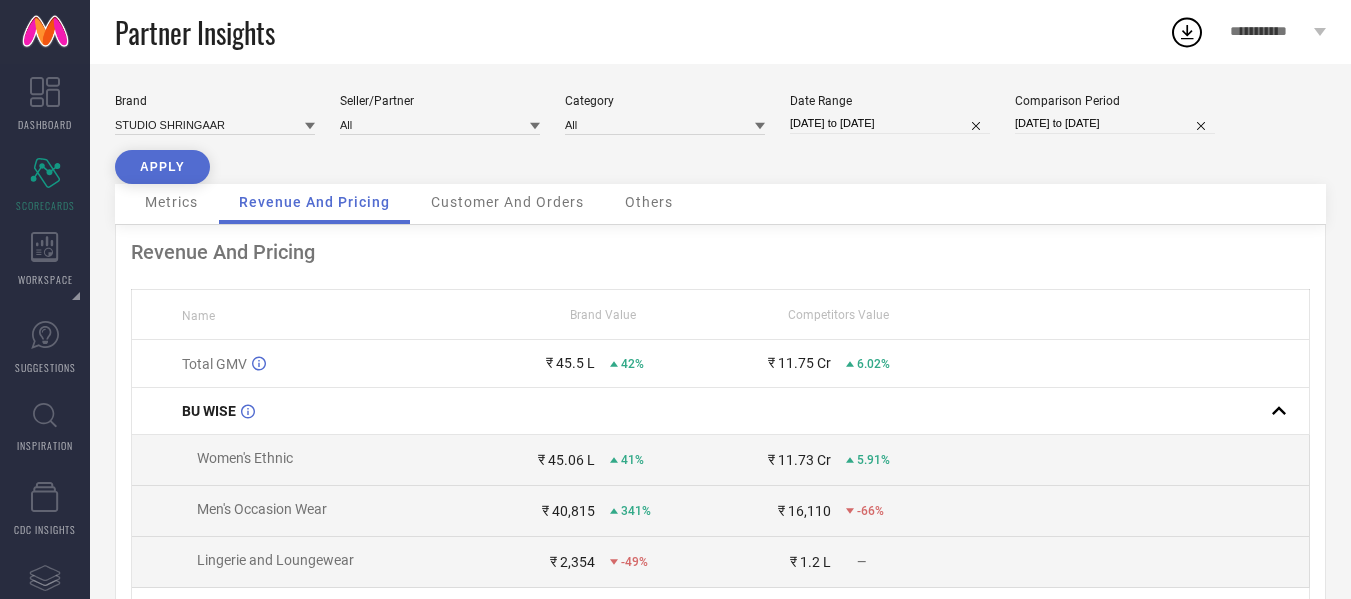 click on "APPLY" at bounding box center [162, 167] 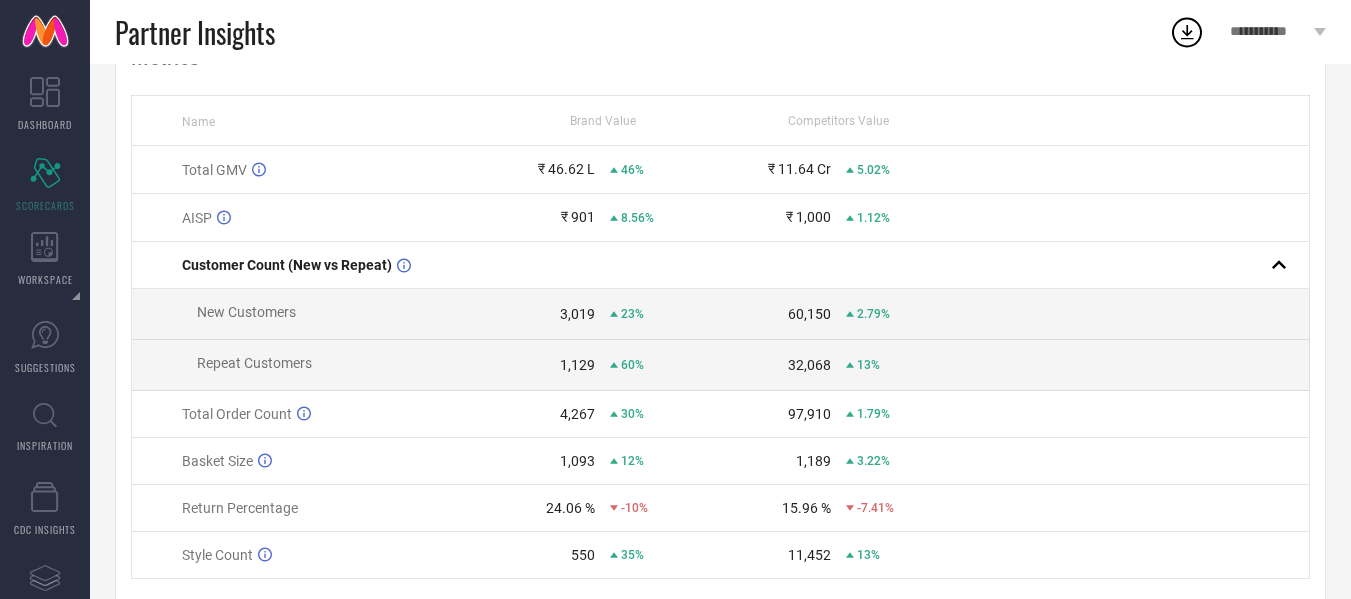 scroll, scrollTop: 63, scrollLeft: 0, axis: vertical 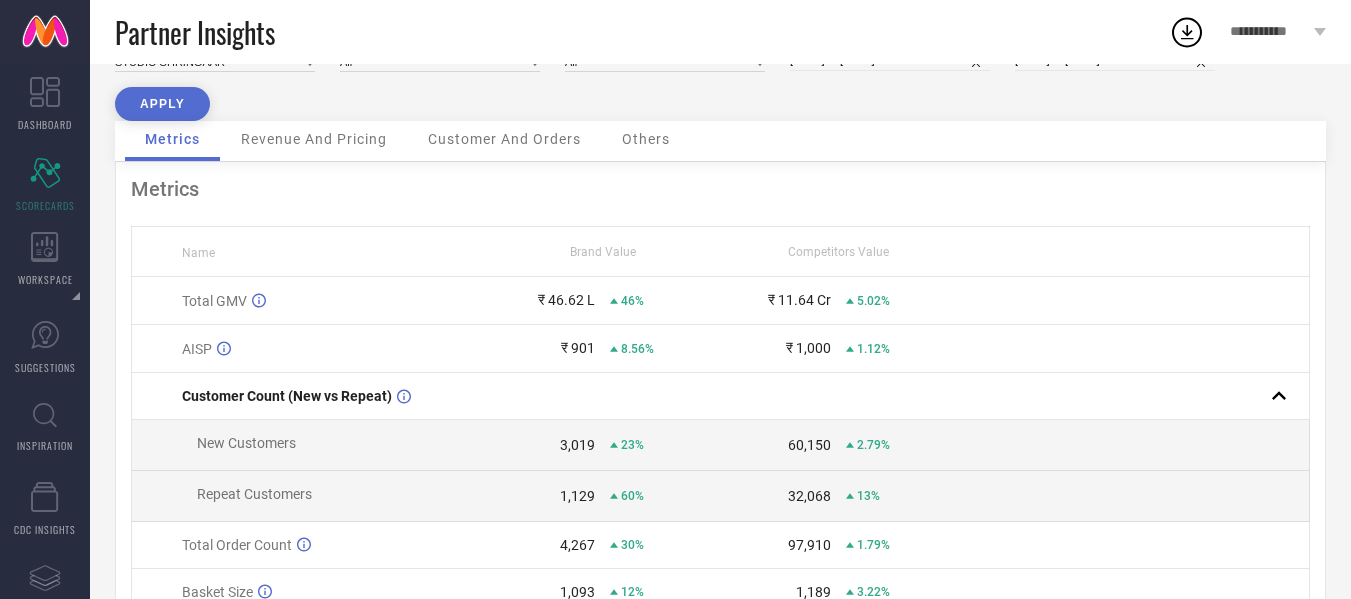 click on "Revenue And Pricing" at bounding box center [314, 139] 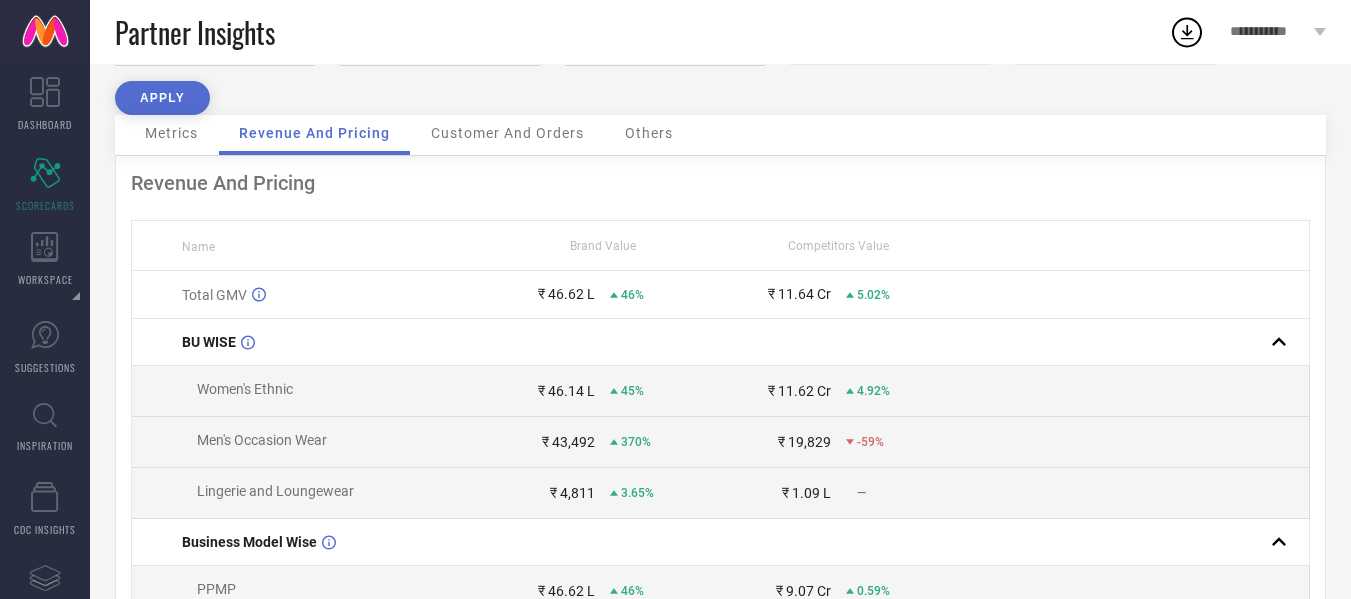 scroll, scrollTop: 100, scrollLeft: 0, axis: vertical 